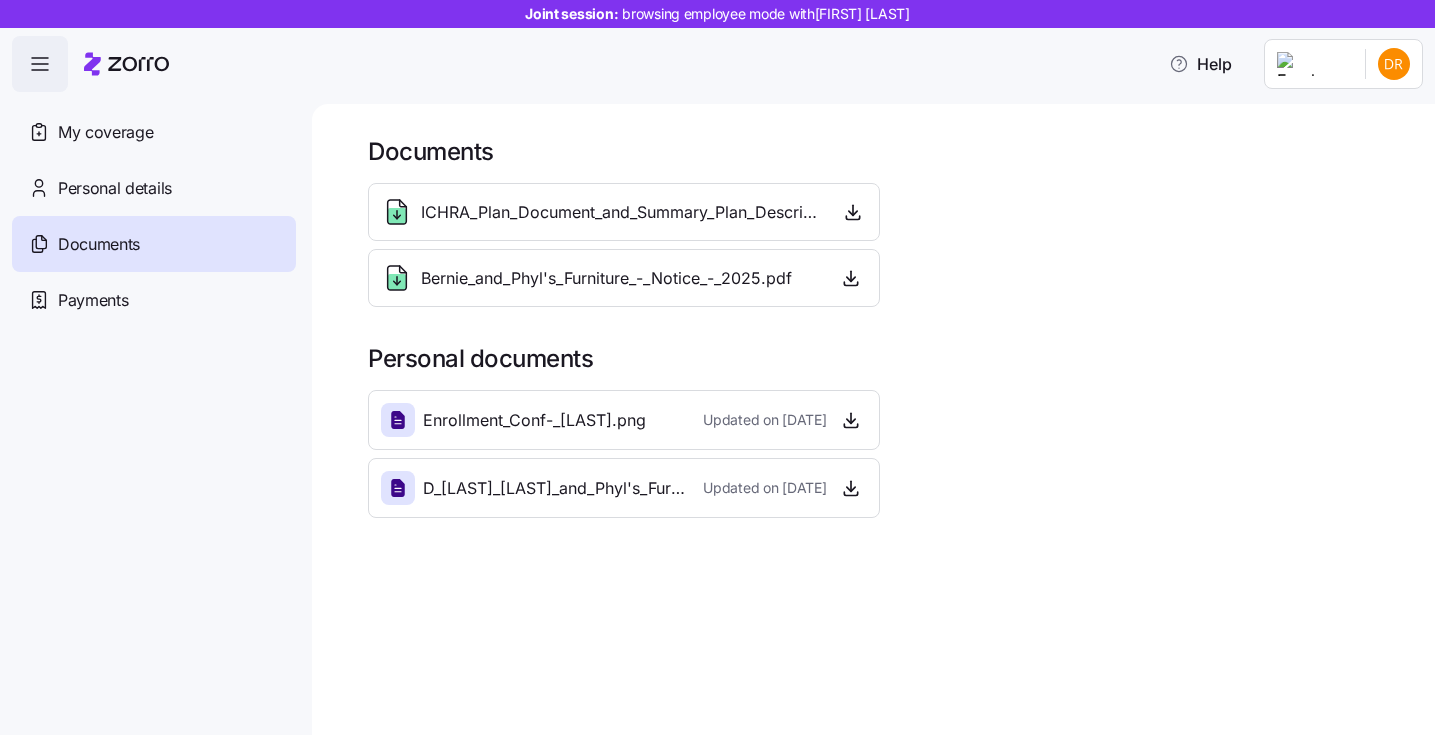 scroll, scrollTop: 0, scrollLeft: 0, axis: both 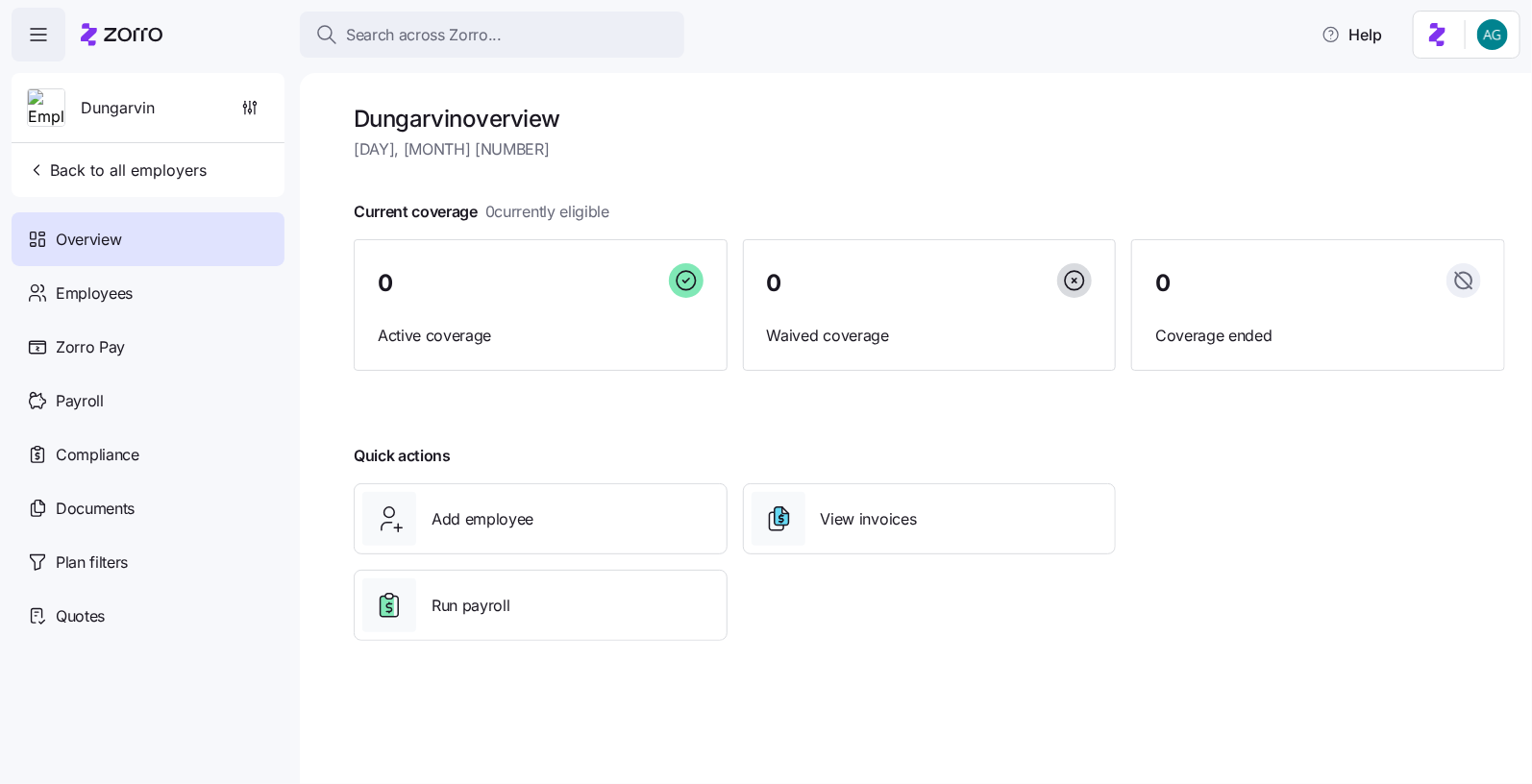 click on "Search across Zorro..." at bounding box center (492, 35) 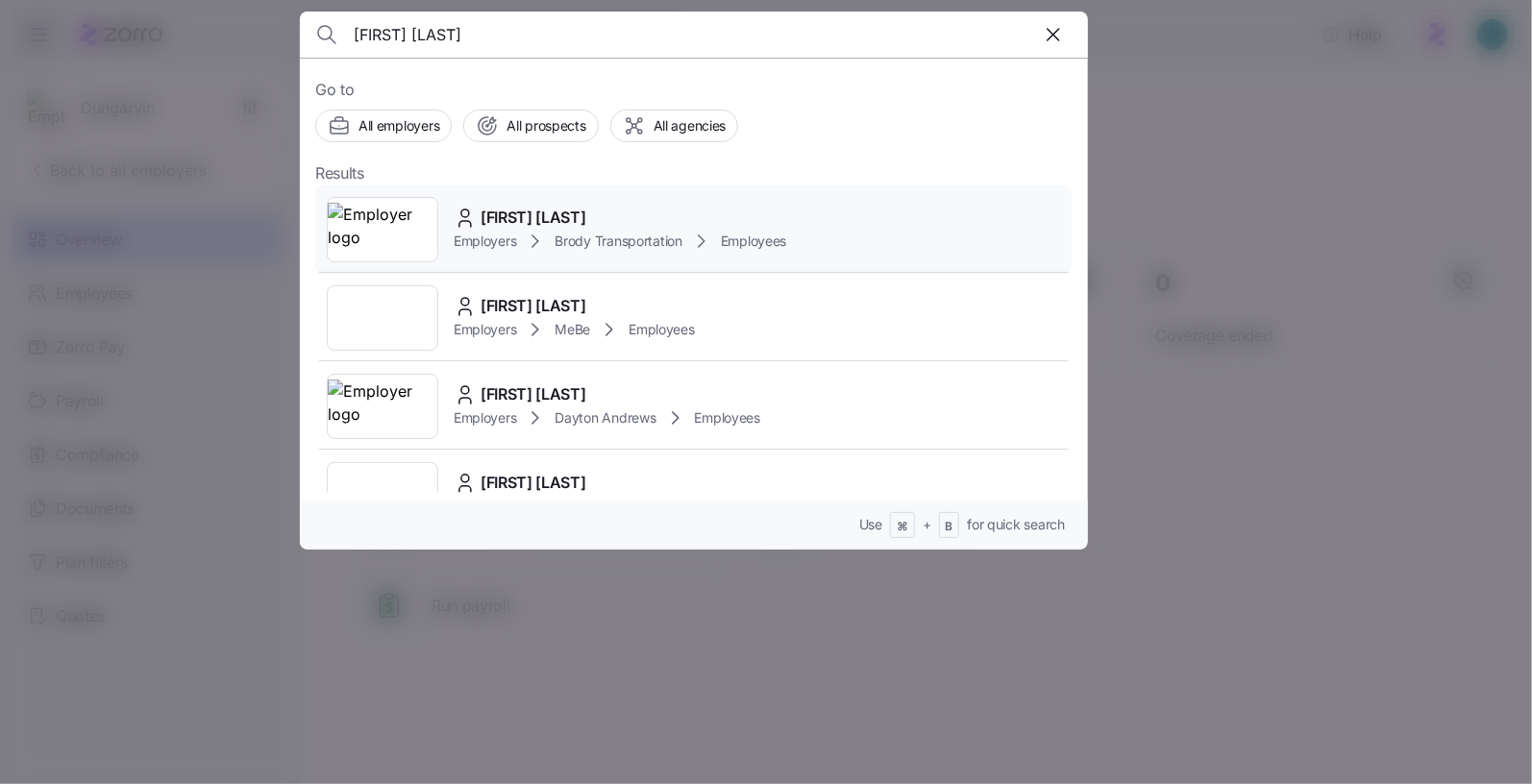 type on "[FIRST] [LAST]" 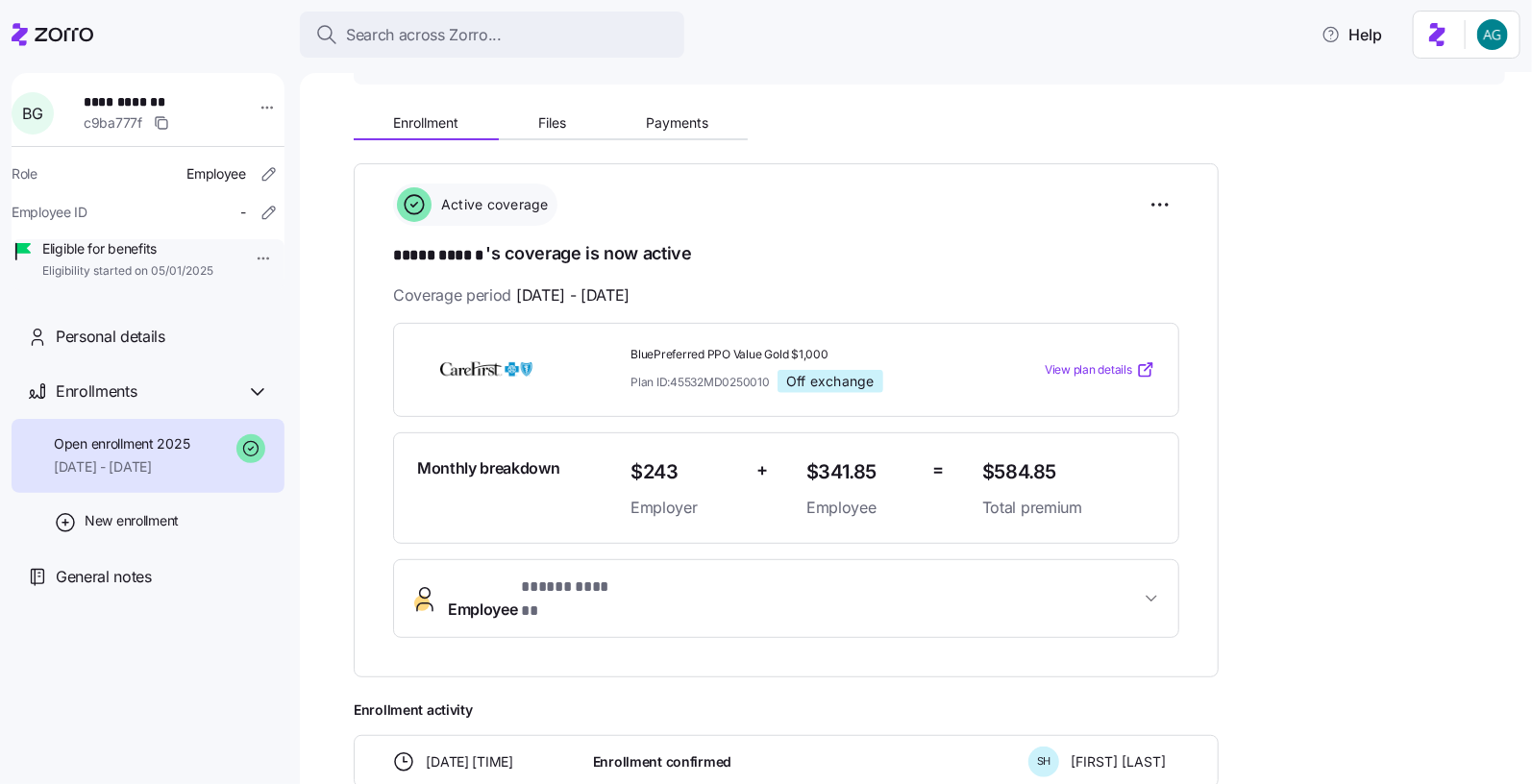 scroll, scrollTop: 148, scrollLeft: 0, axis: vertical 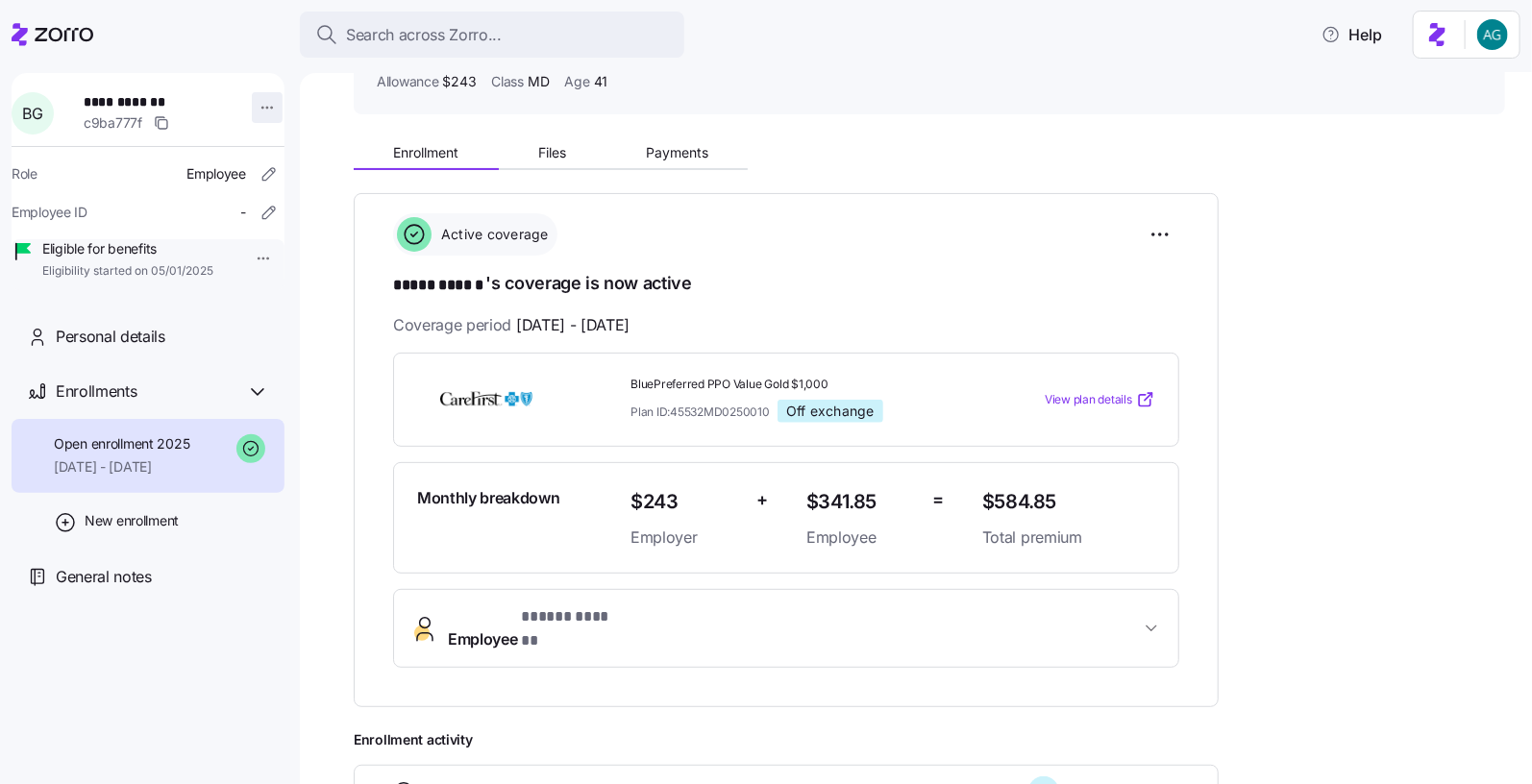 click on "**********" at bounding box center (766, 386) 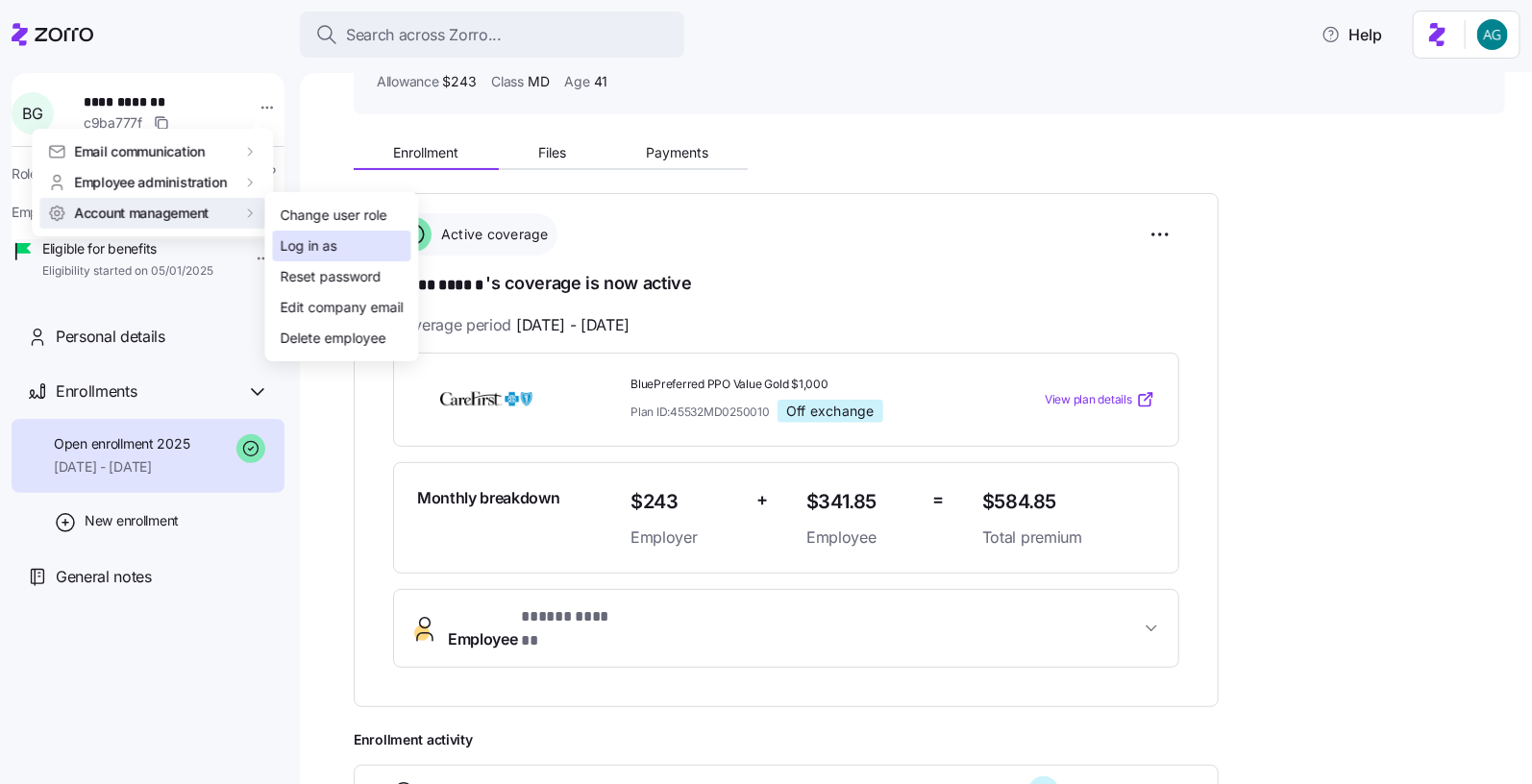 click on "Log in as" at bounding box center (309, 246) 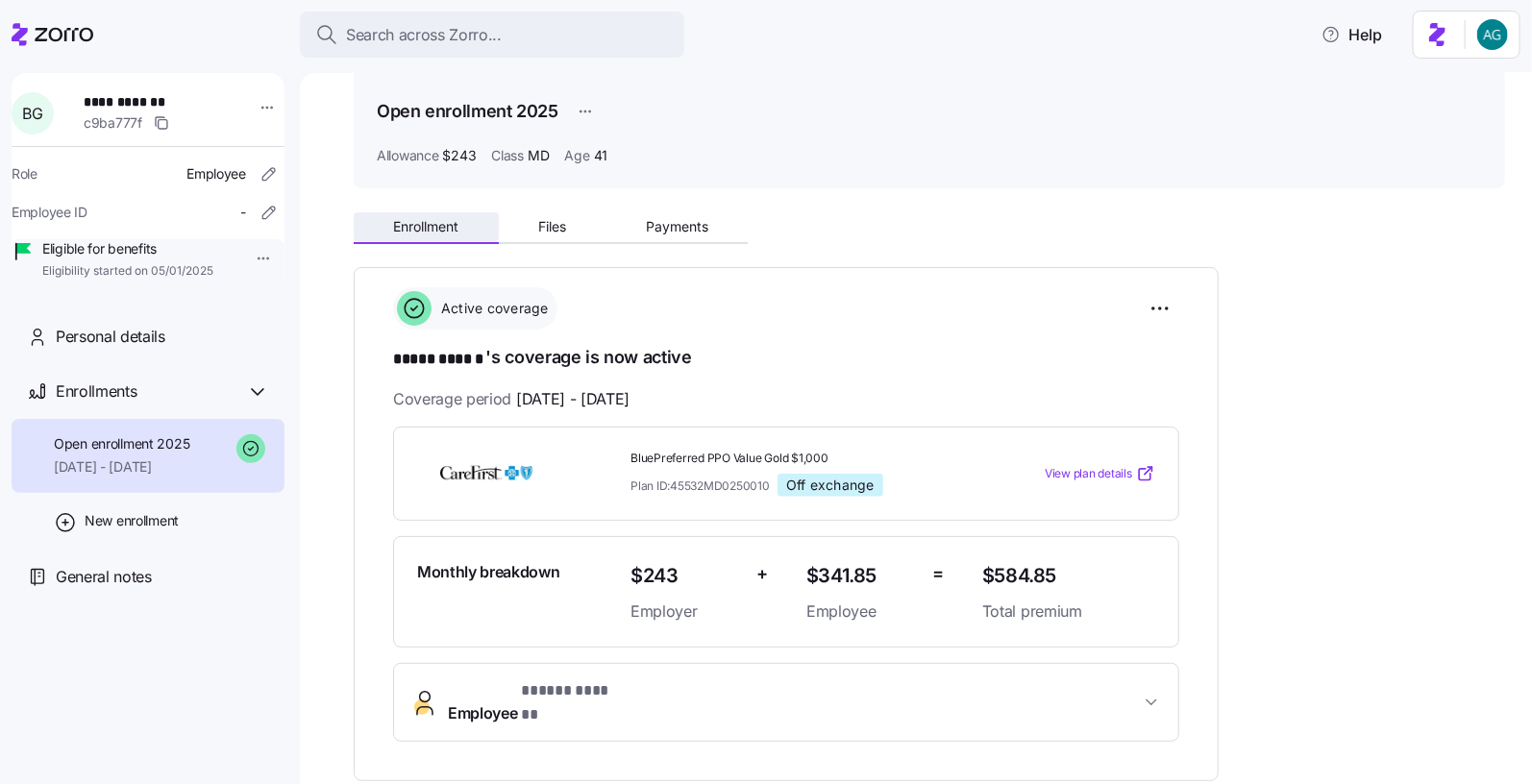 scroll, scrollTop: 0, scrollLeft: 0, axis: both 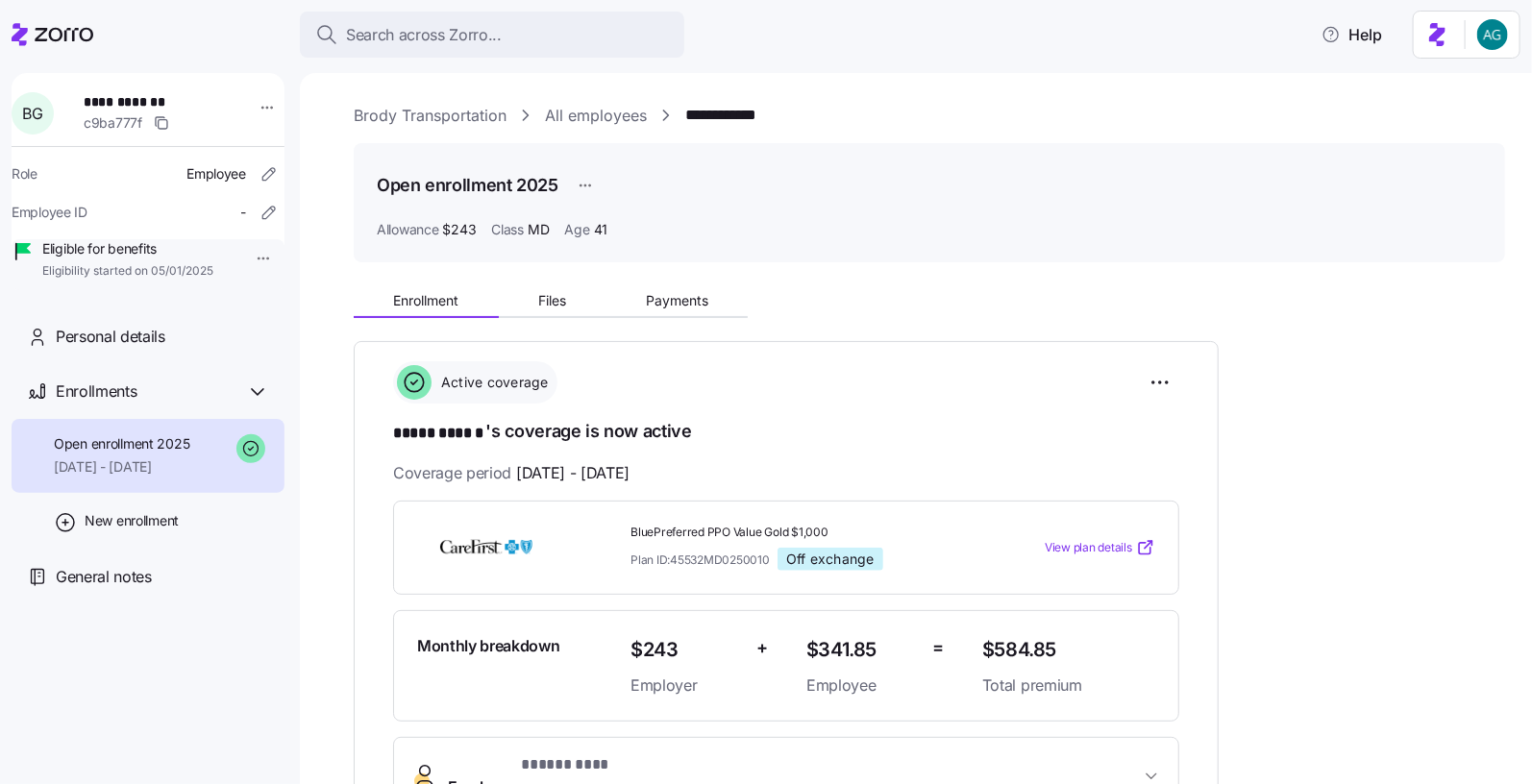 click on "All employees" at bounding box center [596, 115] 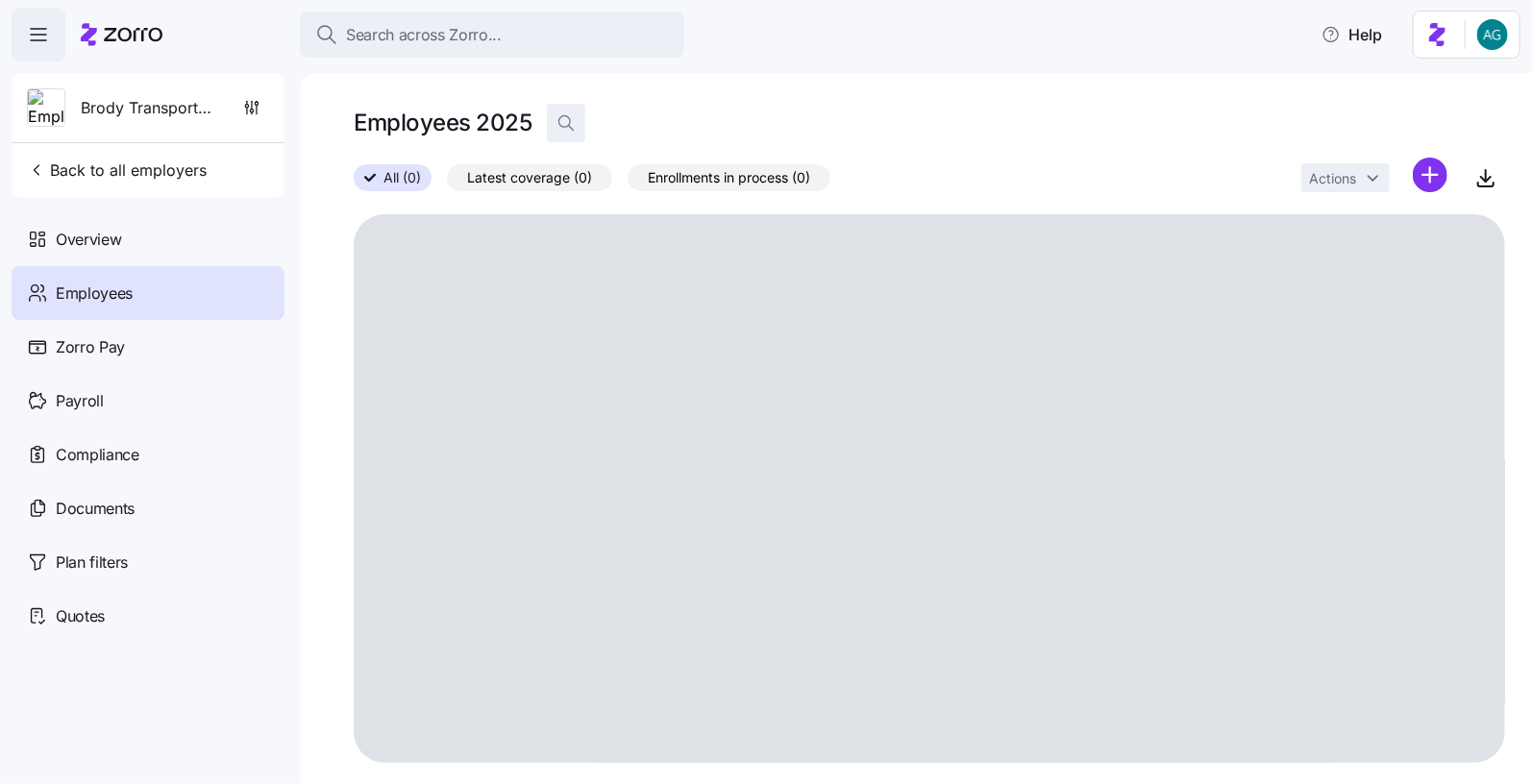 click 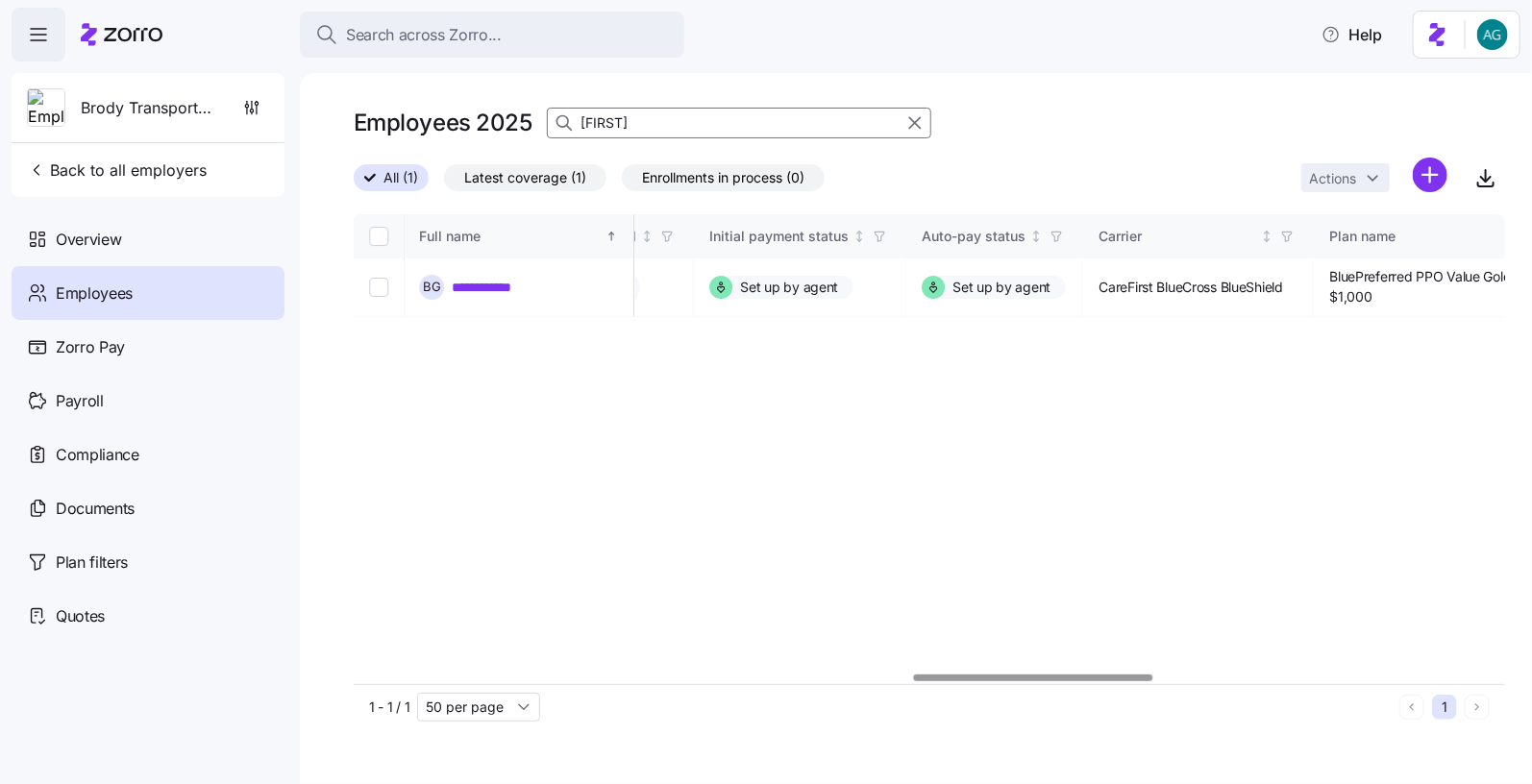 scroll, scrollTop: 0, scrollLeft: 2693, axis: horizontal 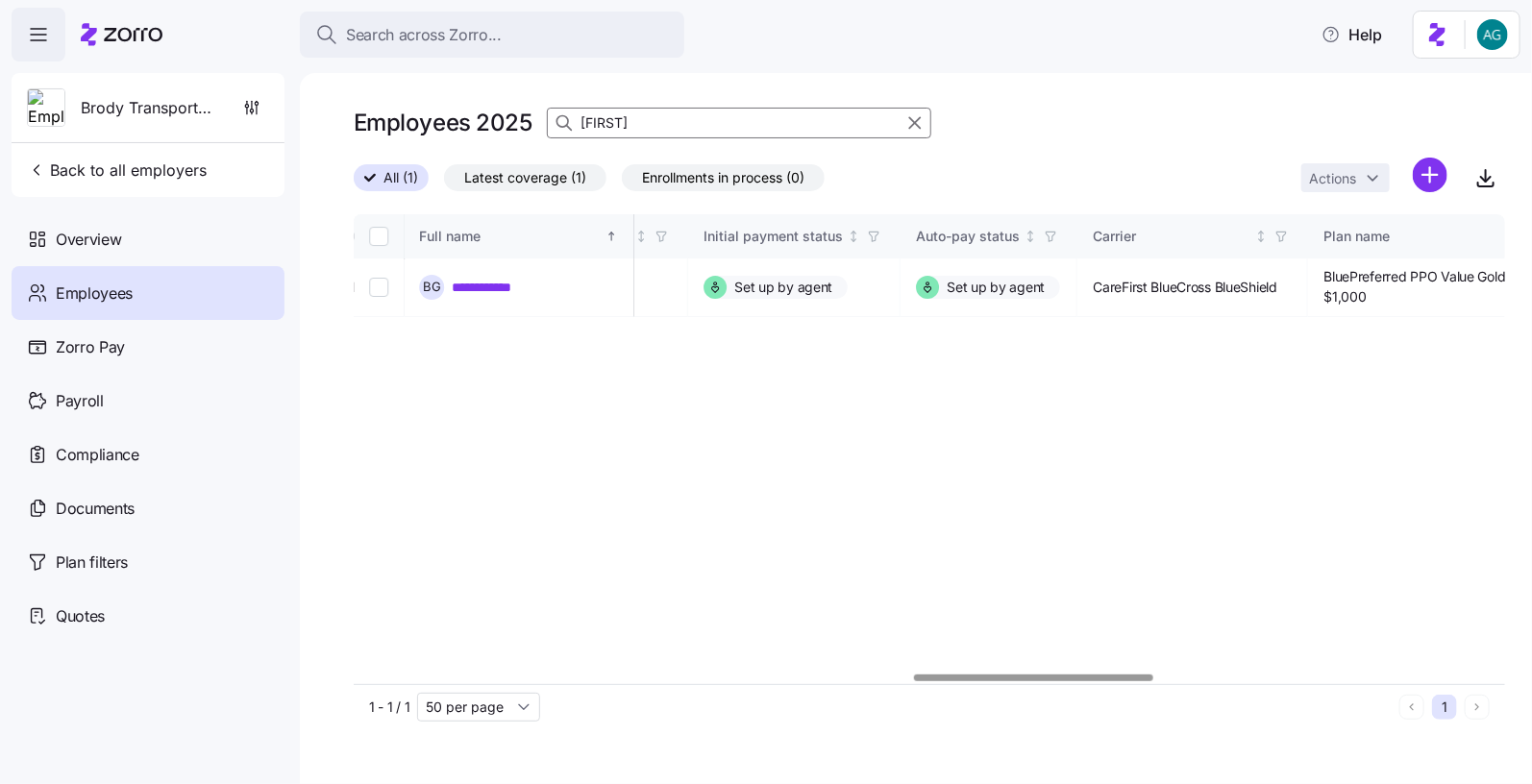 type on "[FIRST]" 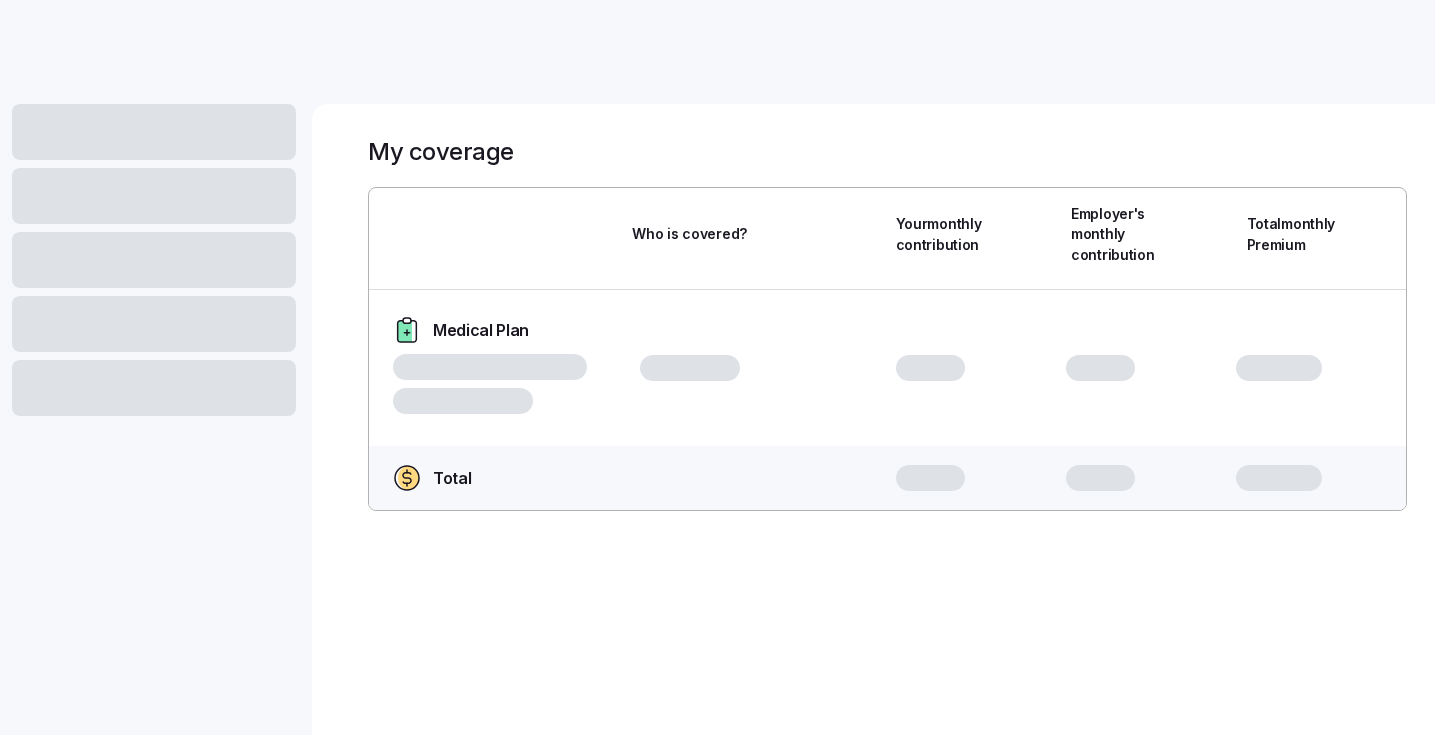 scroll, scrollTop: 0, scrollLeft: 0, axis: both 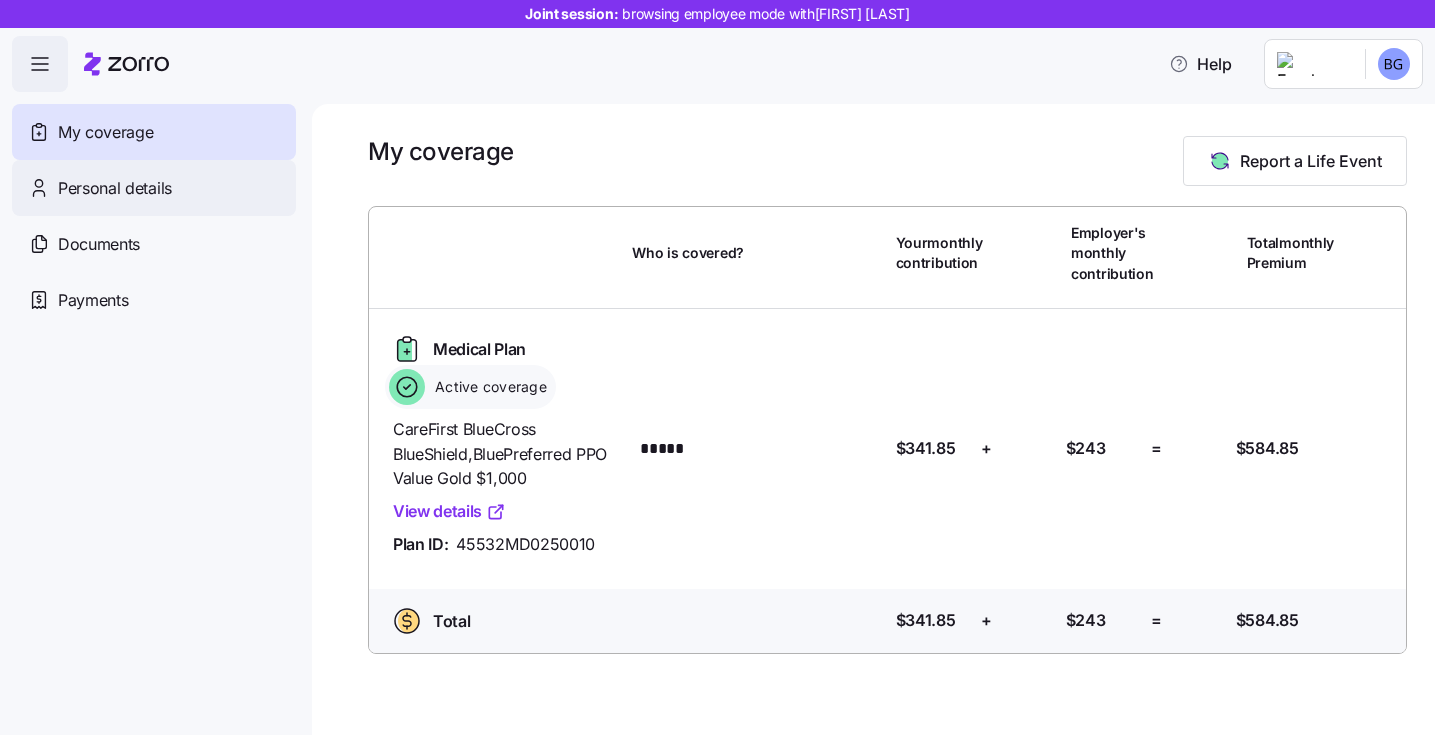 click on "Personal details" at bounding box center [115, 188] 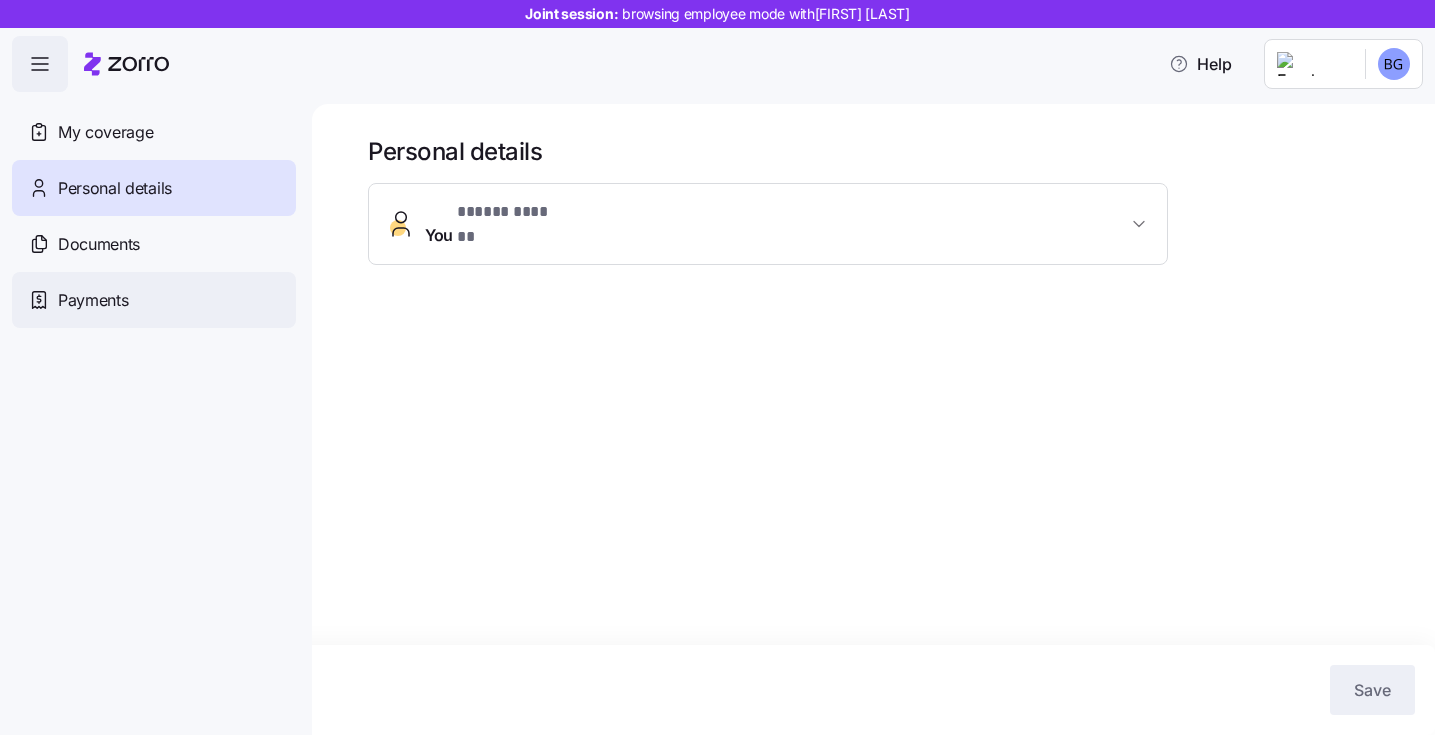 click on "Payments" at bounding box center (93, 300) 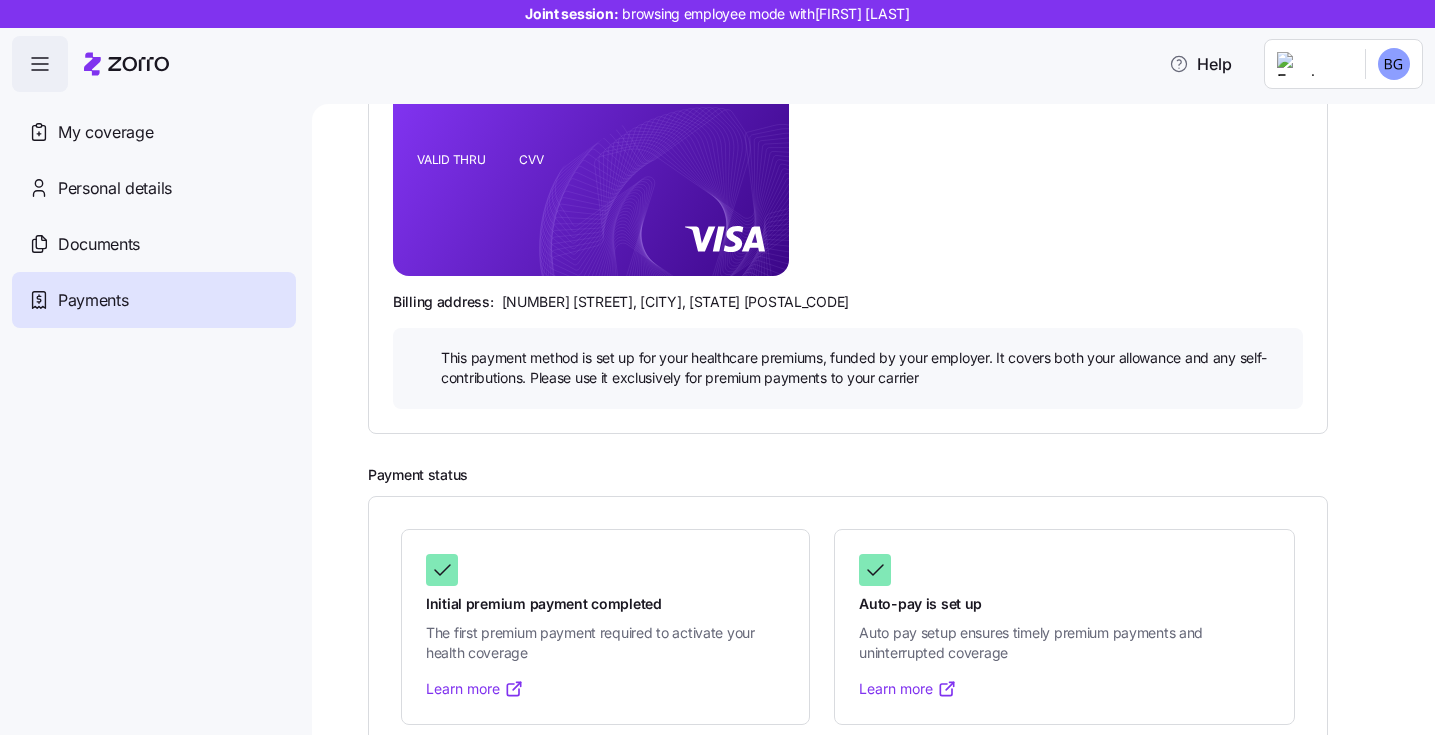 scroll, scrollTop: 421, scrollLeft: 0, axis: vertical 